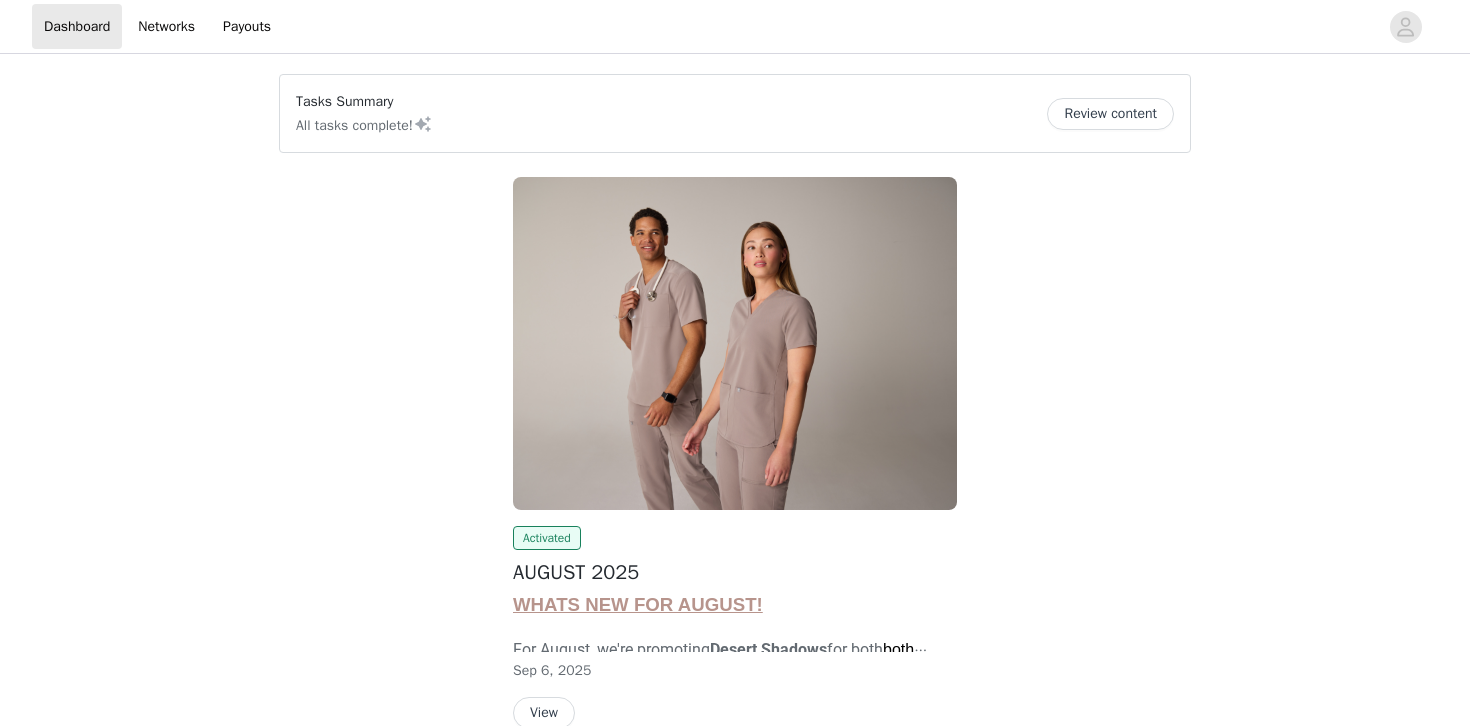 scroll, scrollTop: 0, scrollLeft: 0, axis: both 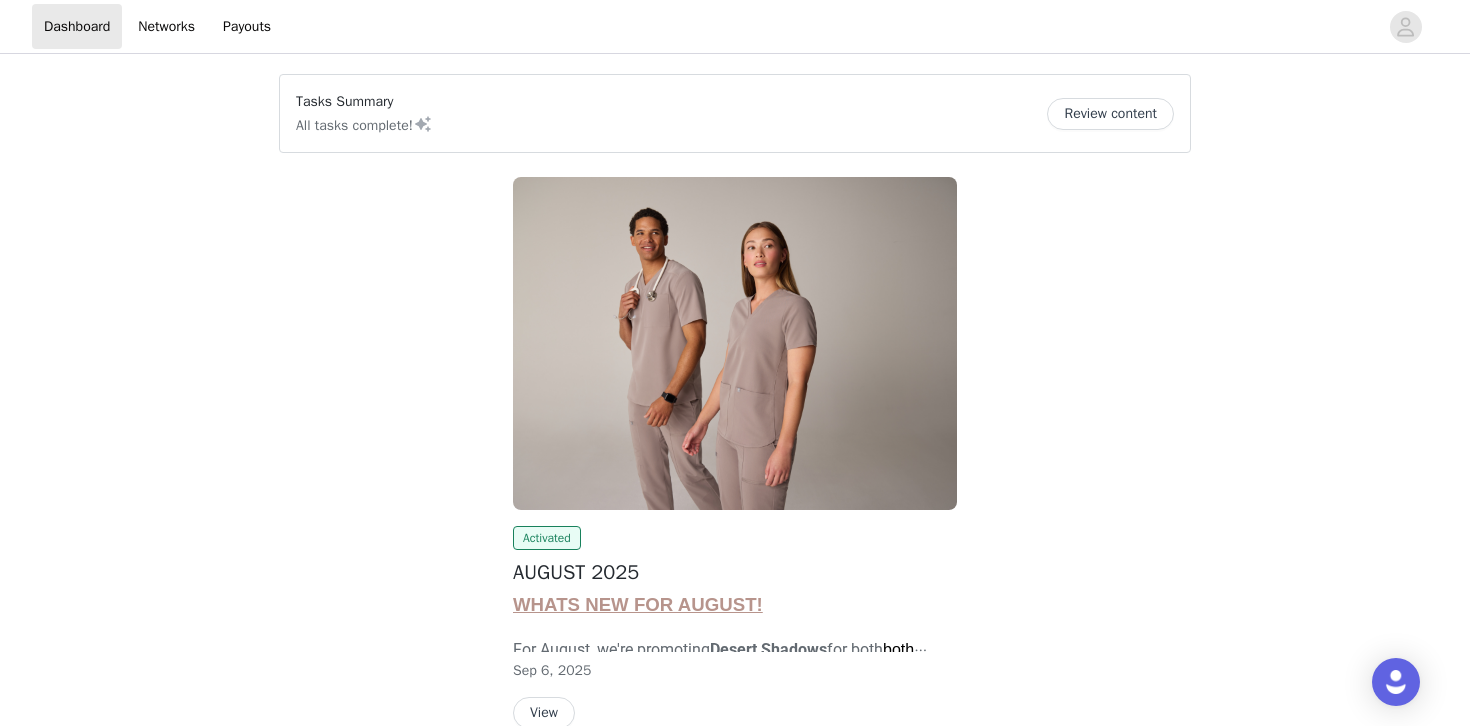 click on "Review content" at bounding box center [1110, 114] 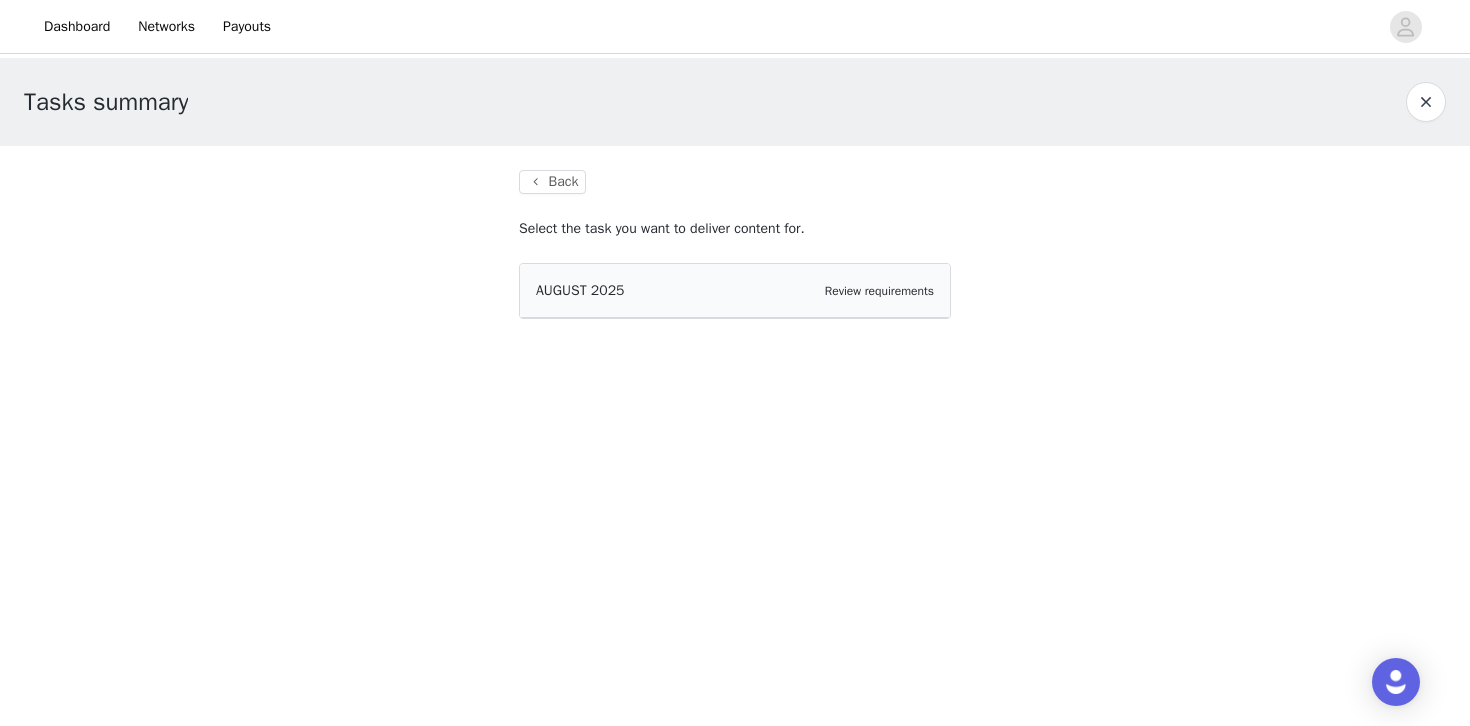 click on "[DATE]     Review requirements" at bounding box center (735, 290) 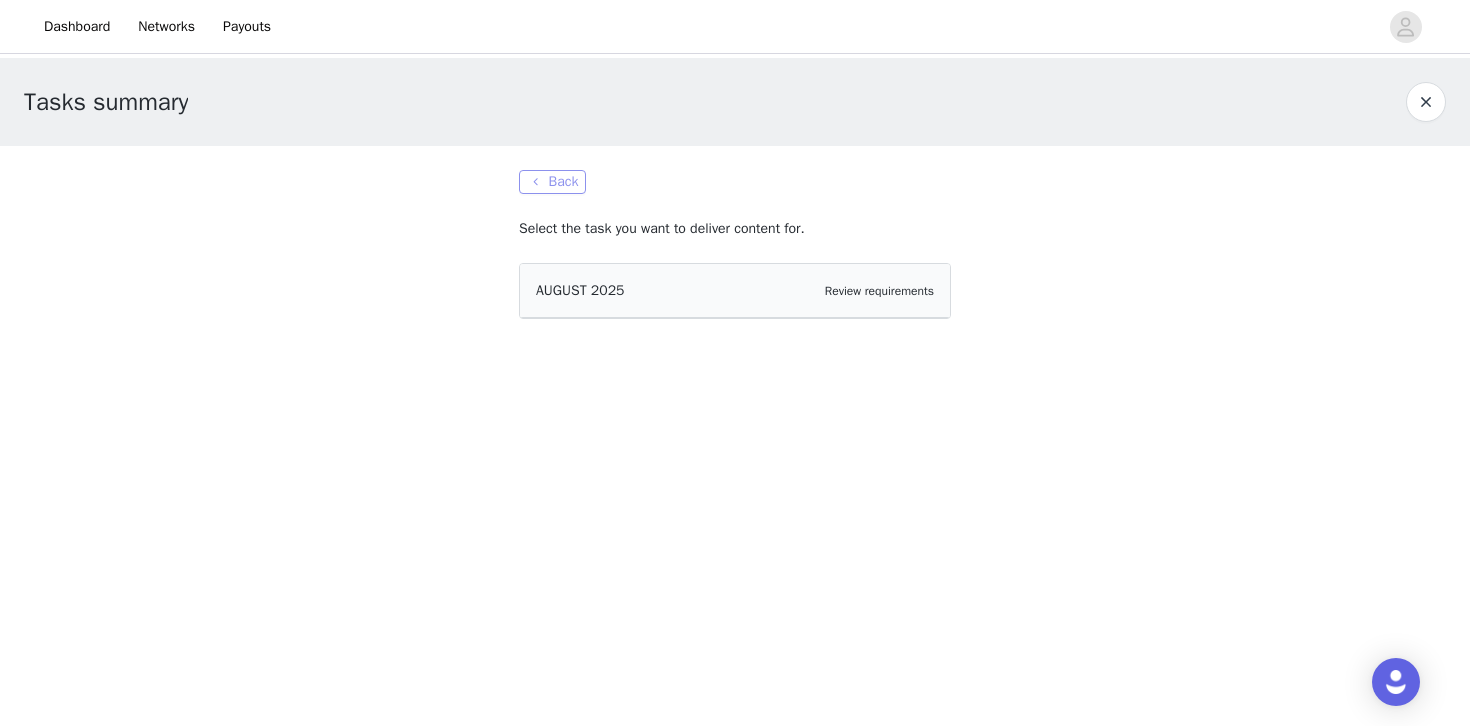 click on "Back" at bounding box center (552, 182) 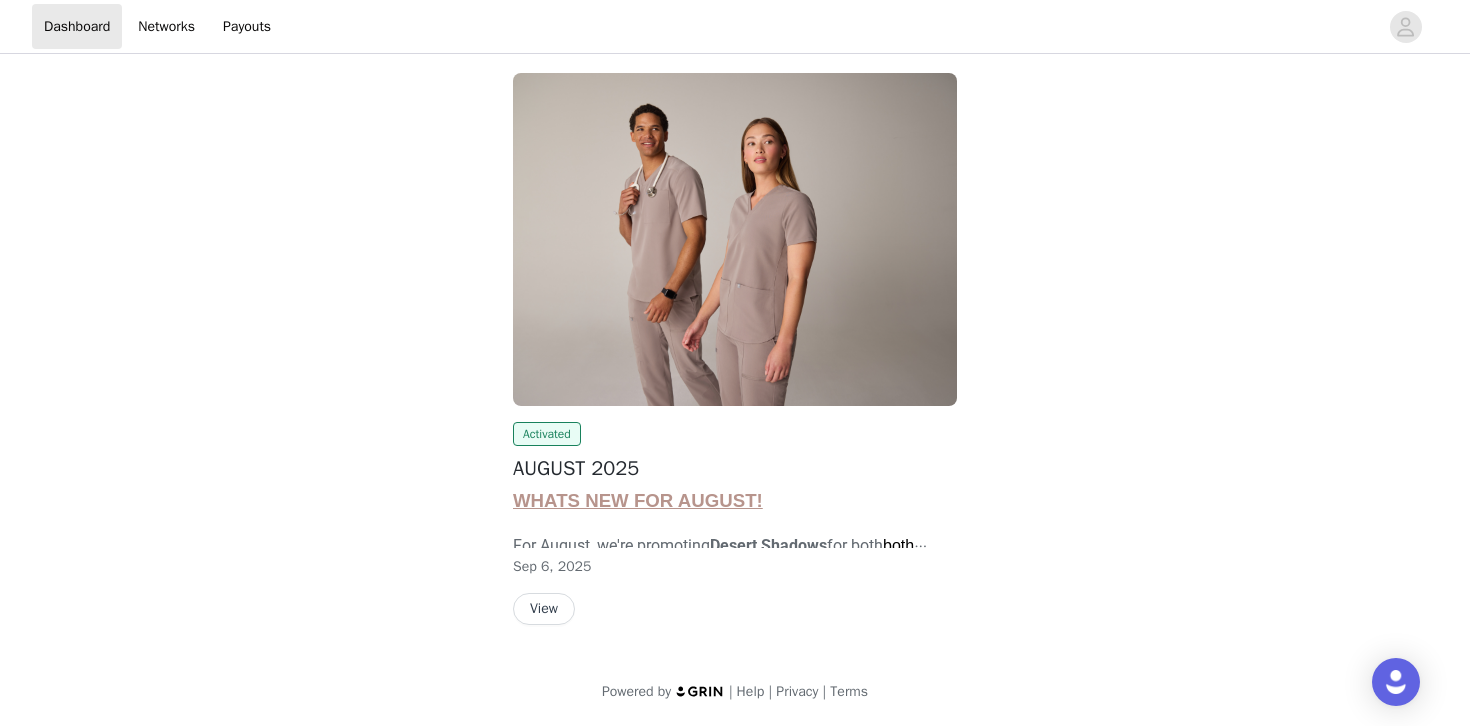 scroll, scrollTop: 0, scrollLeft: 0, axis: both 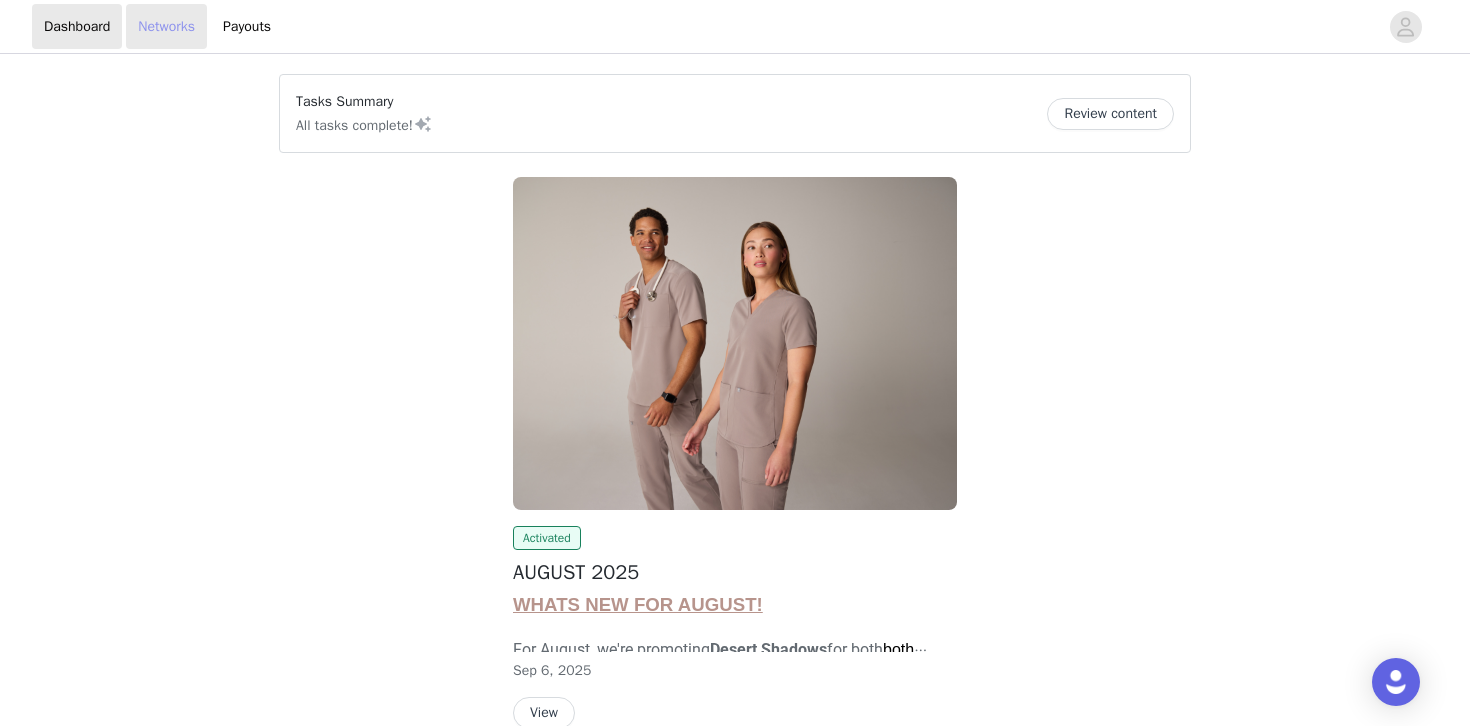 click on "Networks" at bounding box center (166, 26) 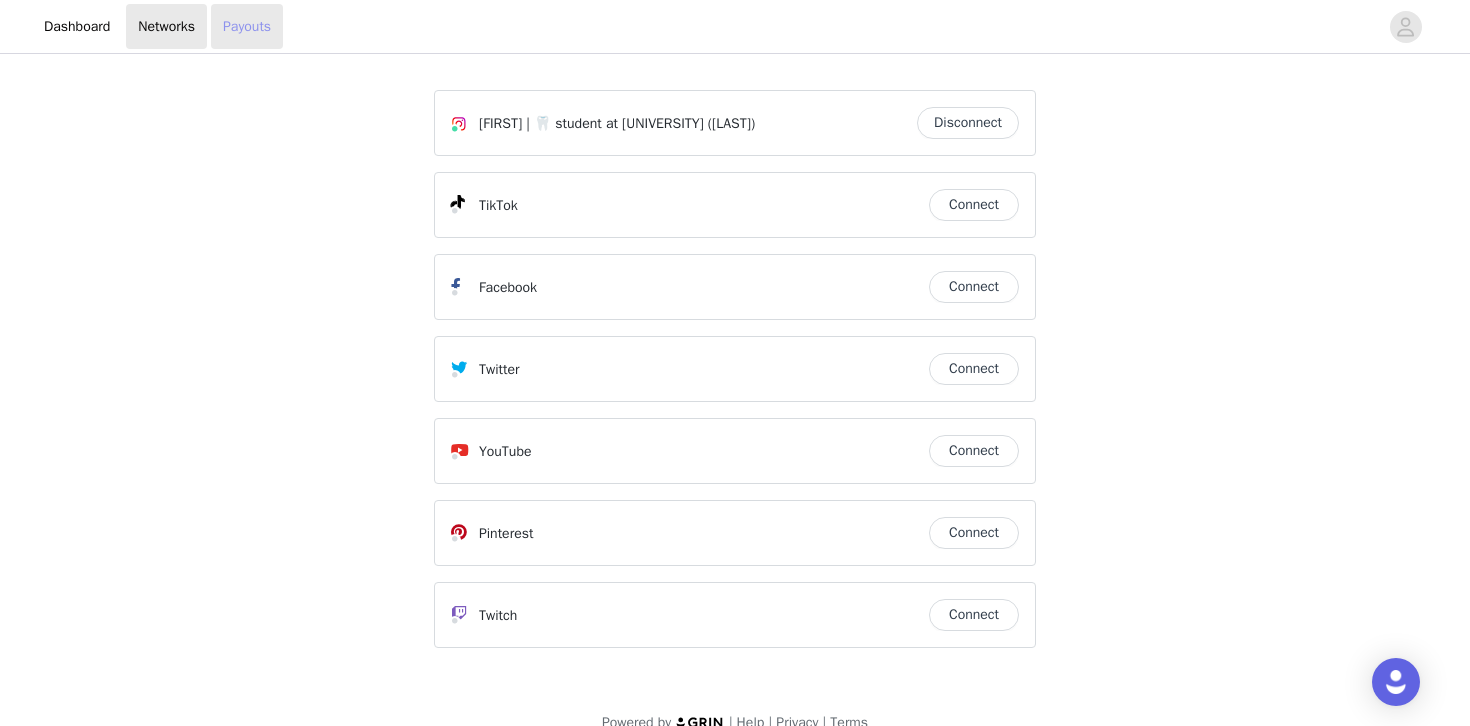 click on "Payouts" at bounding box center [247, 26] 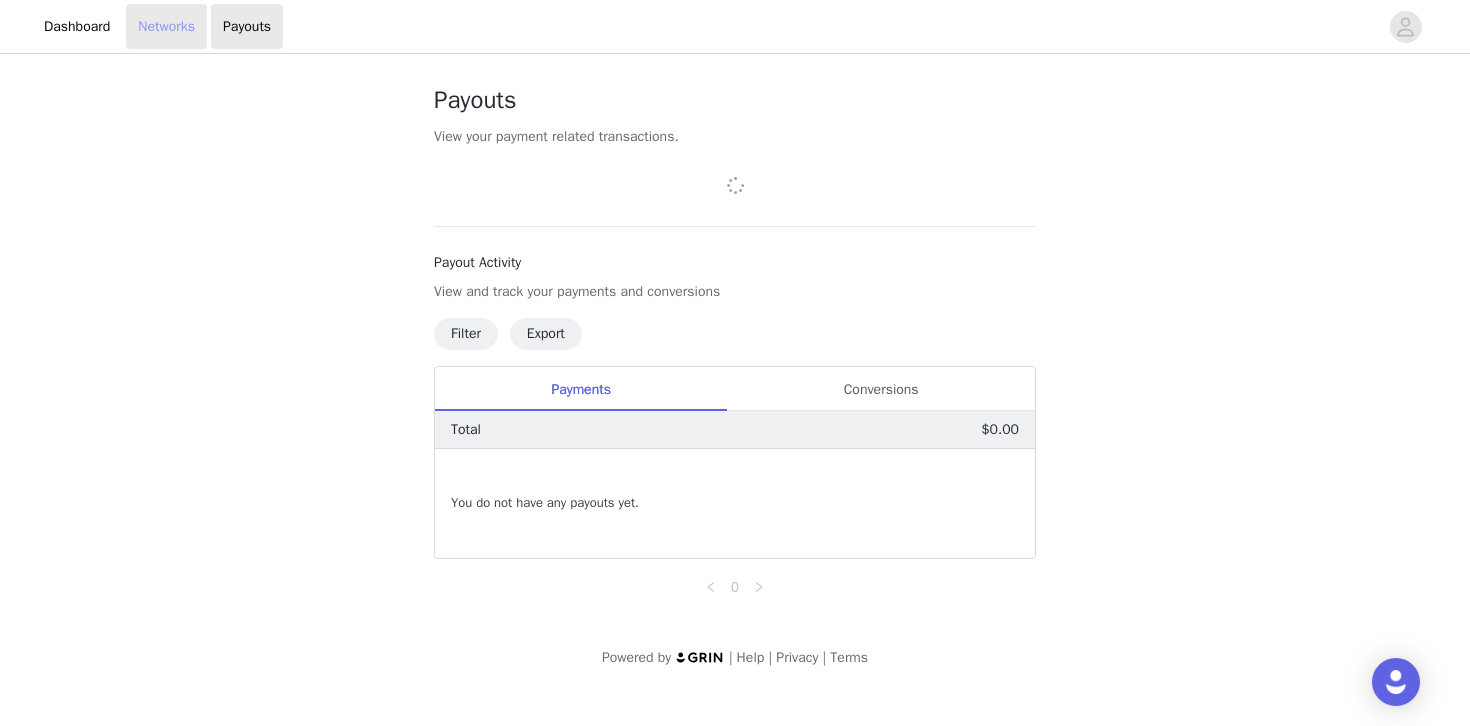 click on "Networks" at bounding box center (166, 26) 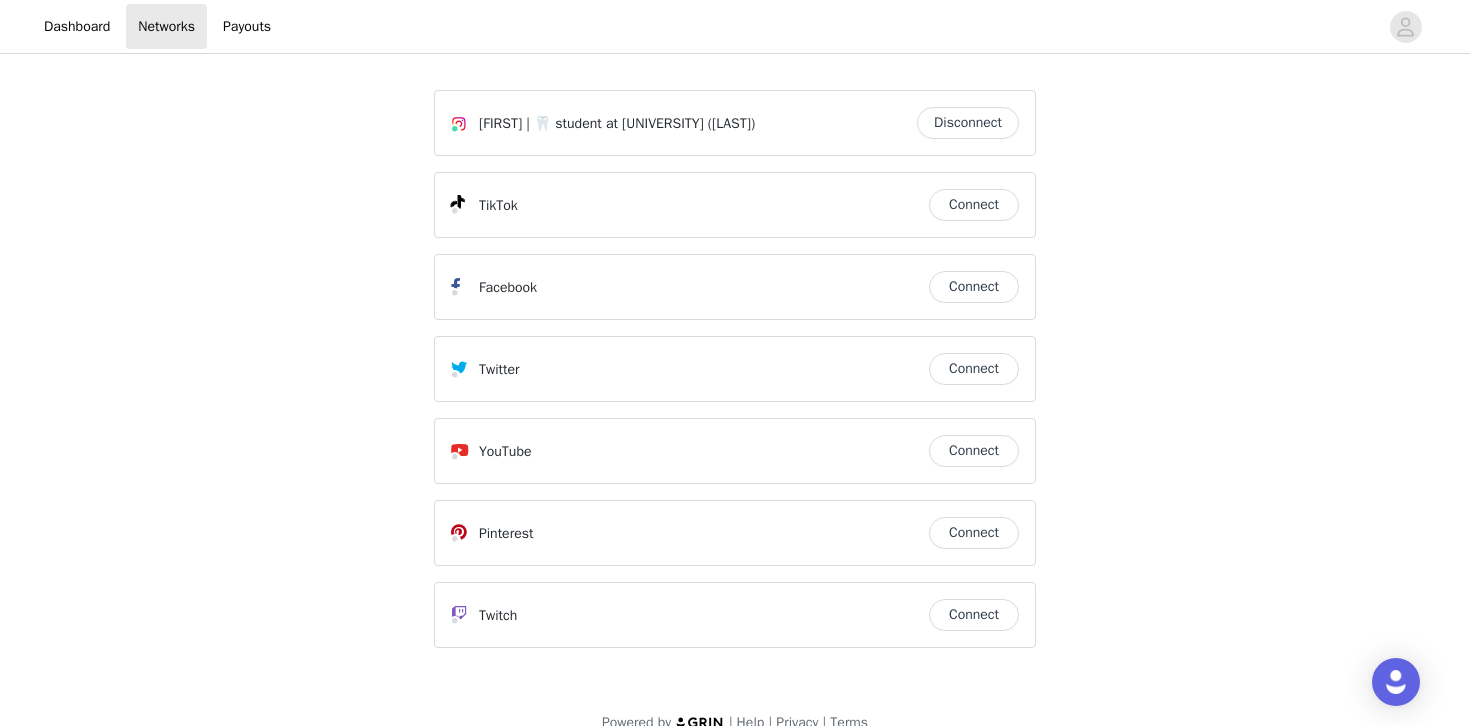 click on "[FIRST] | 🦷 student at [UNIVERSITY]
([LAST])" at bounding box center [684, 123] 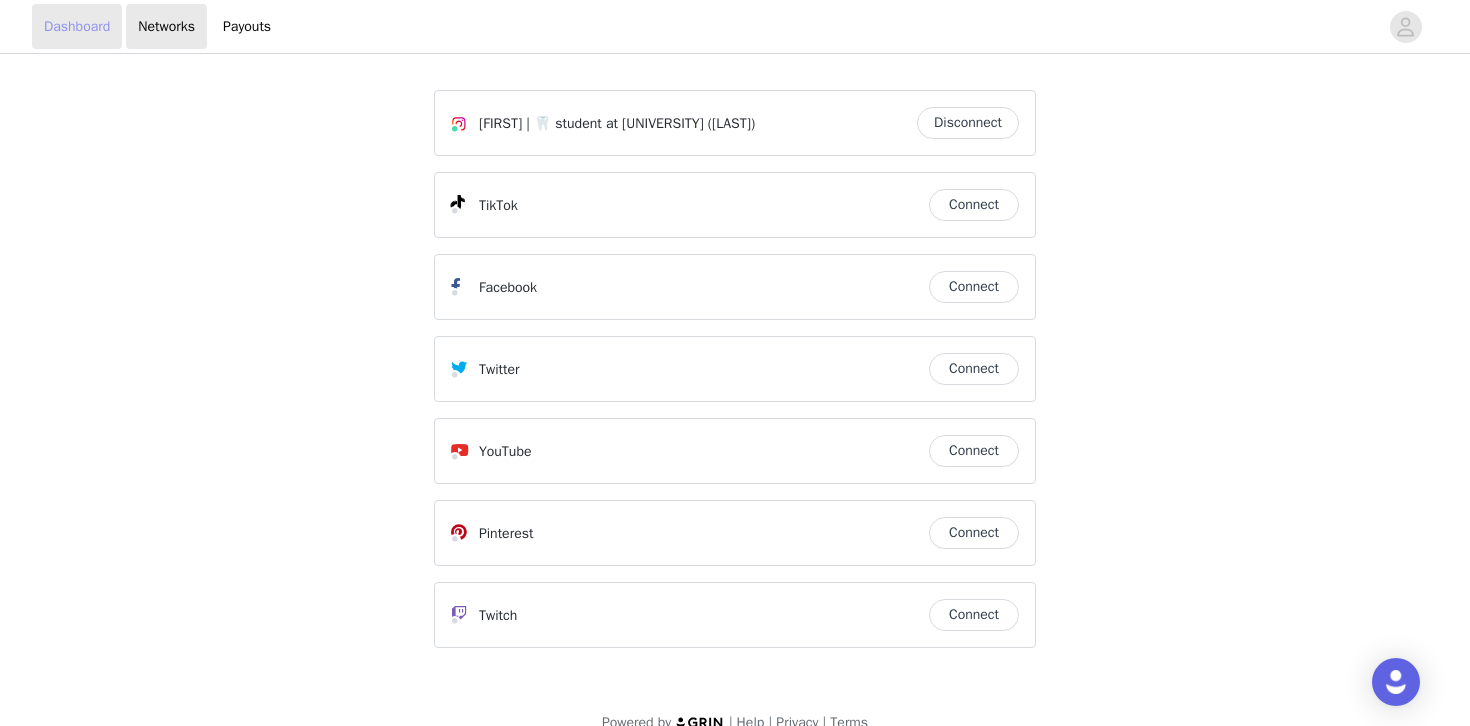 click on "Dashboard" at bounding box center (77, 26) 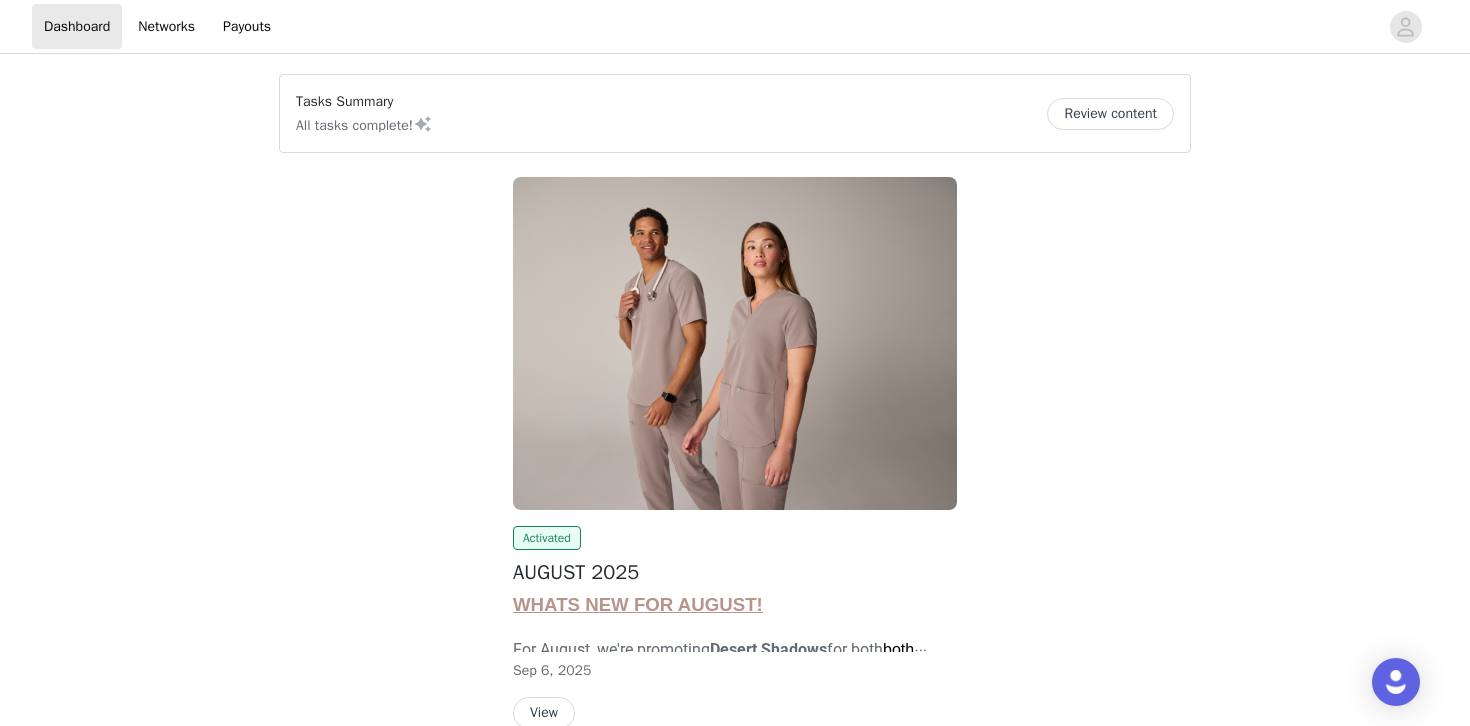 click on "Review content" at bounding box center (1110, 114) 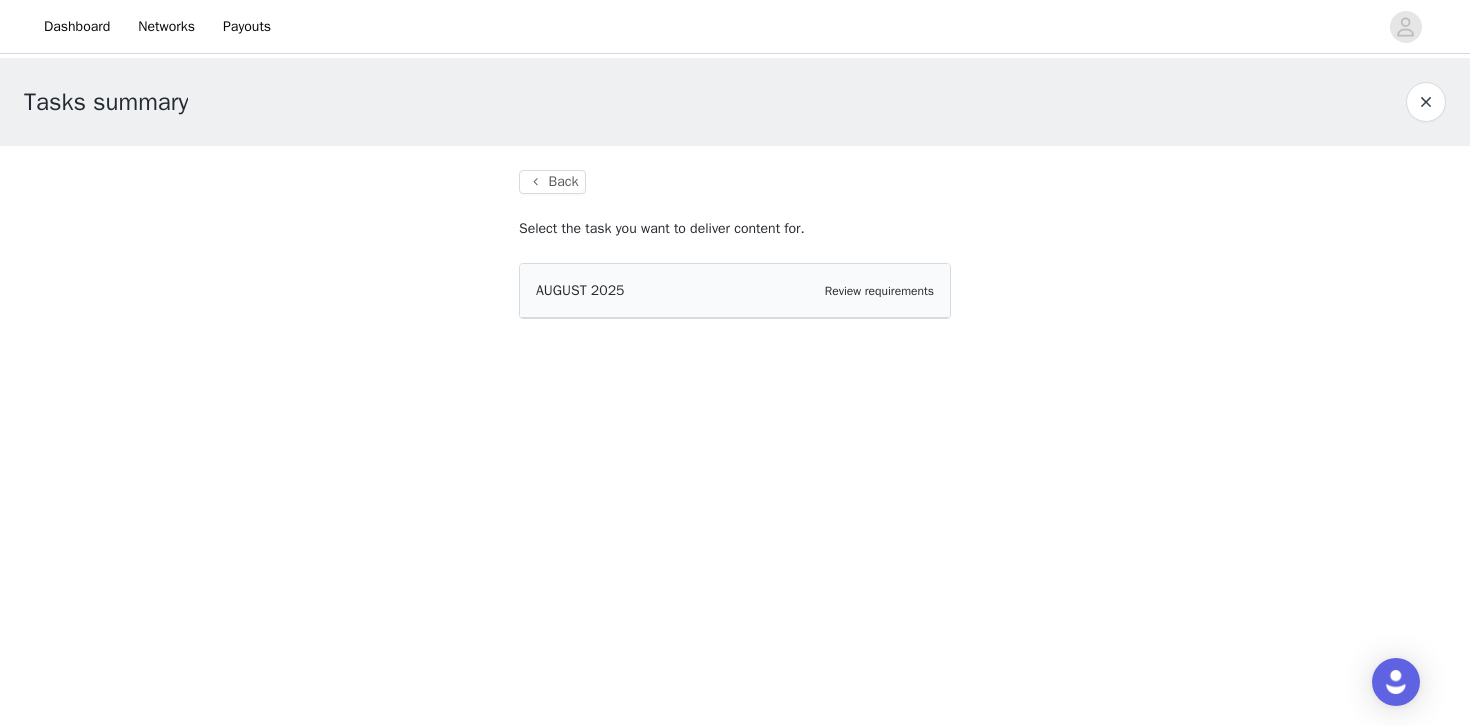 drag, startPoint x: 697, startPoint y: 363, endPoint x: 697, endPoint y: 325, distance: 38 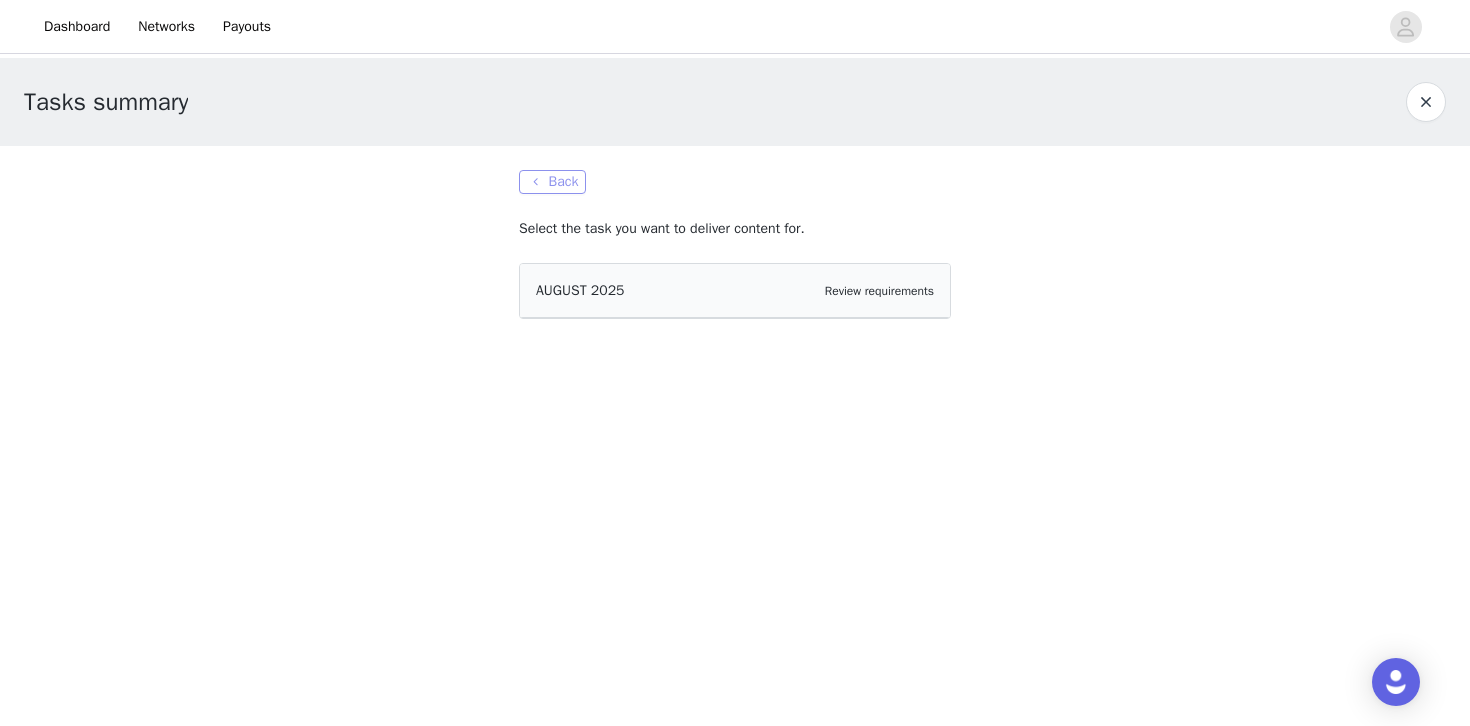 click on "Back" at bounding box center [552, 182] 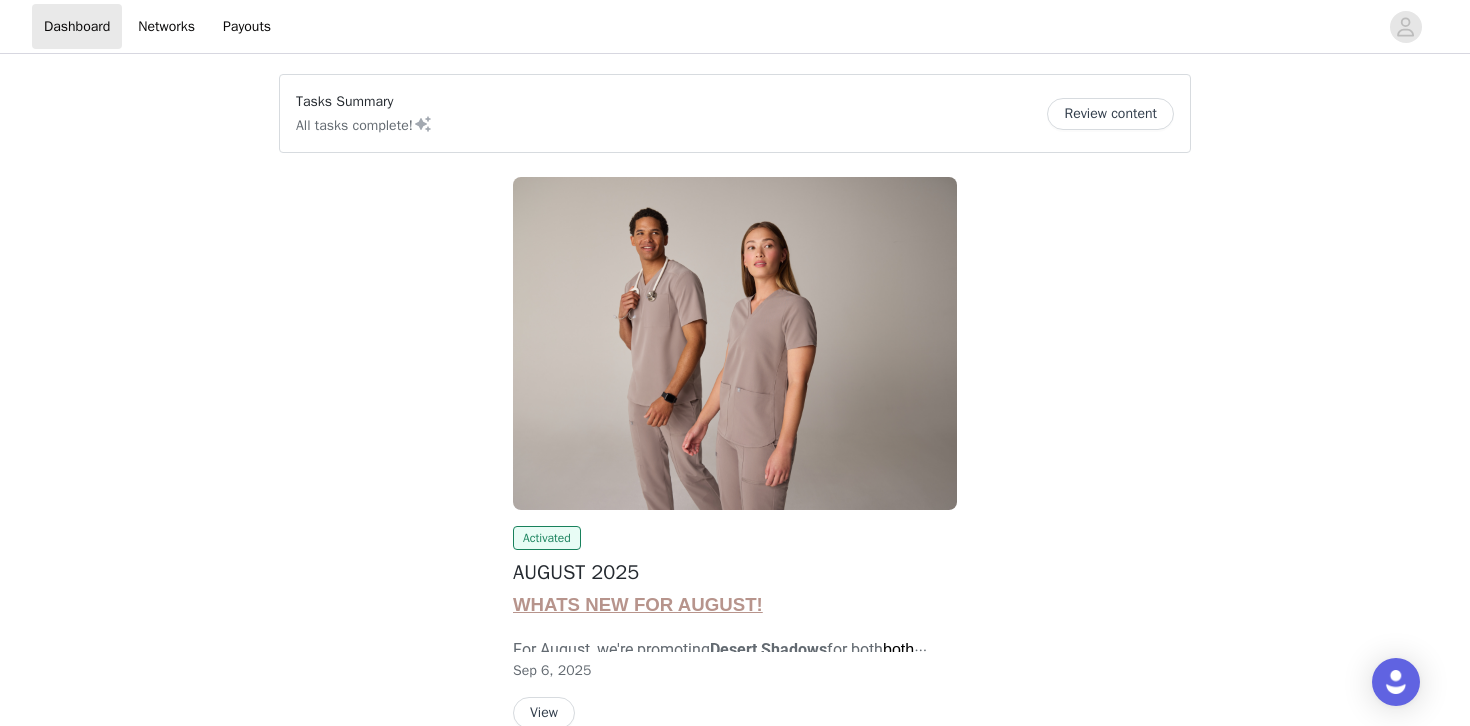 click on "All tasks complete!" at bounding box center (364, 124) 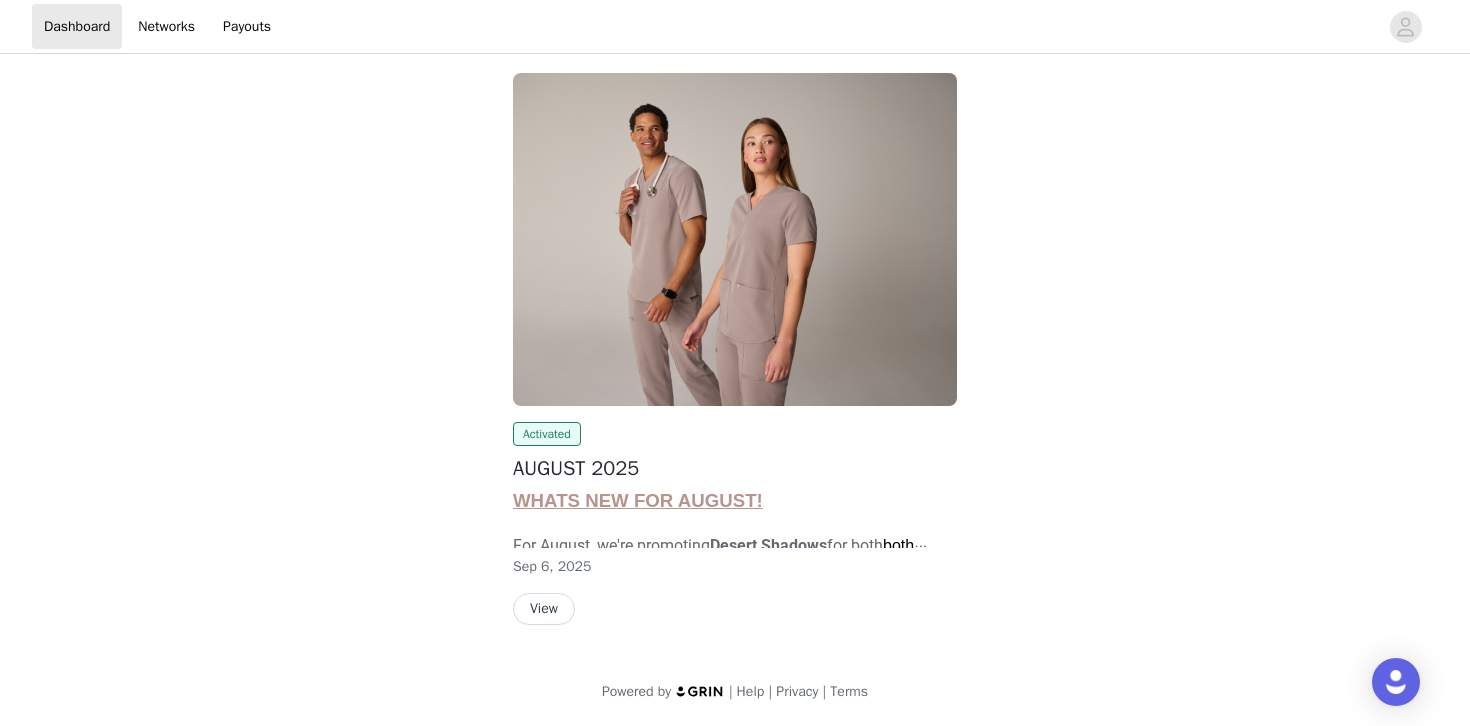 scroll, scrollTop: 0, scrollLeft: 0, axis: both 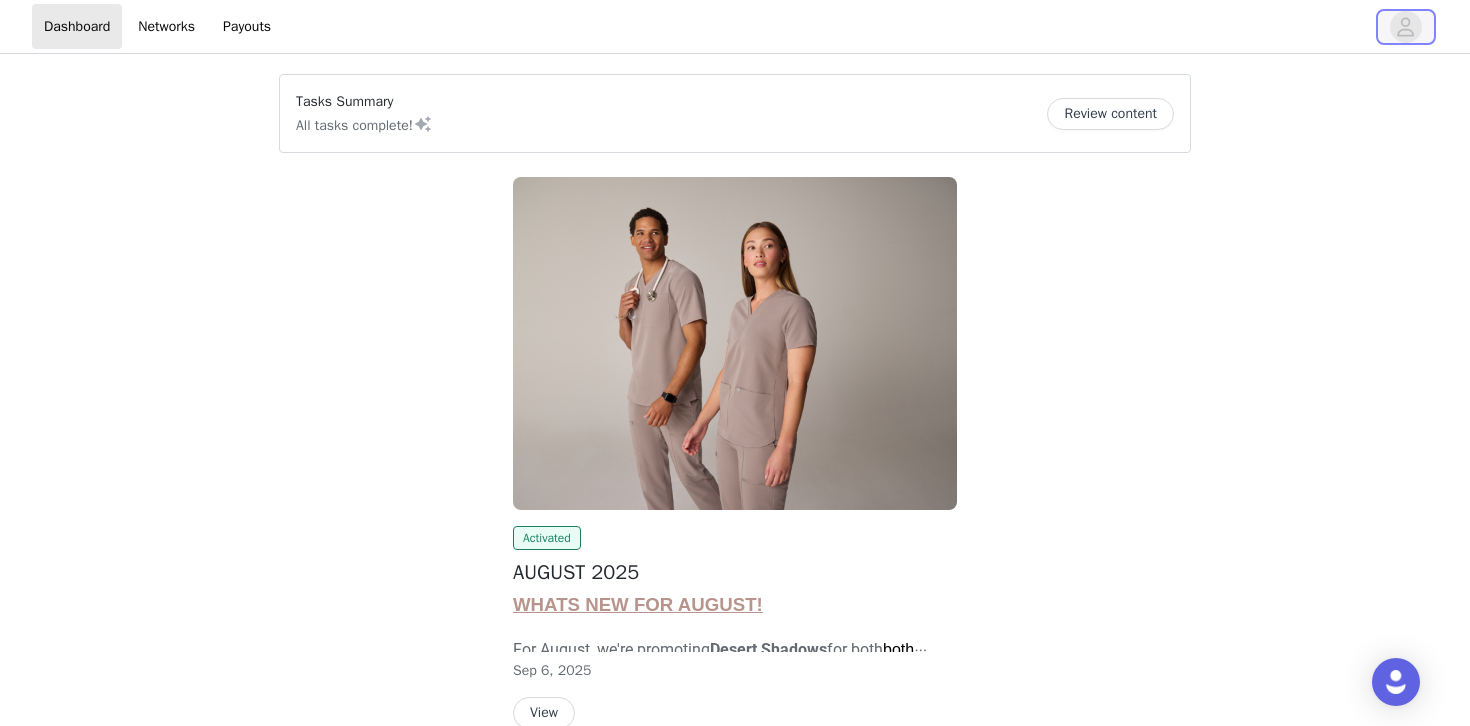 click at bounding box center (1406, 27) 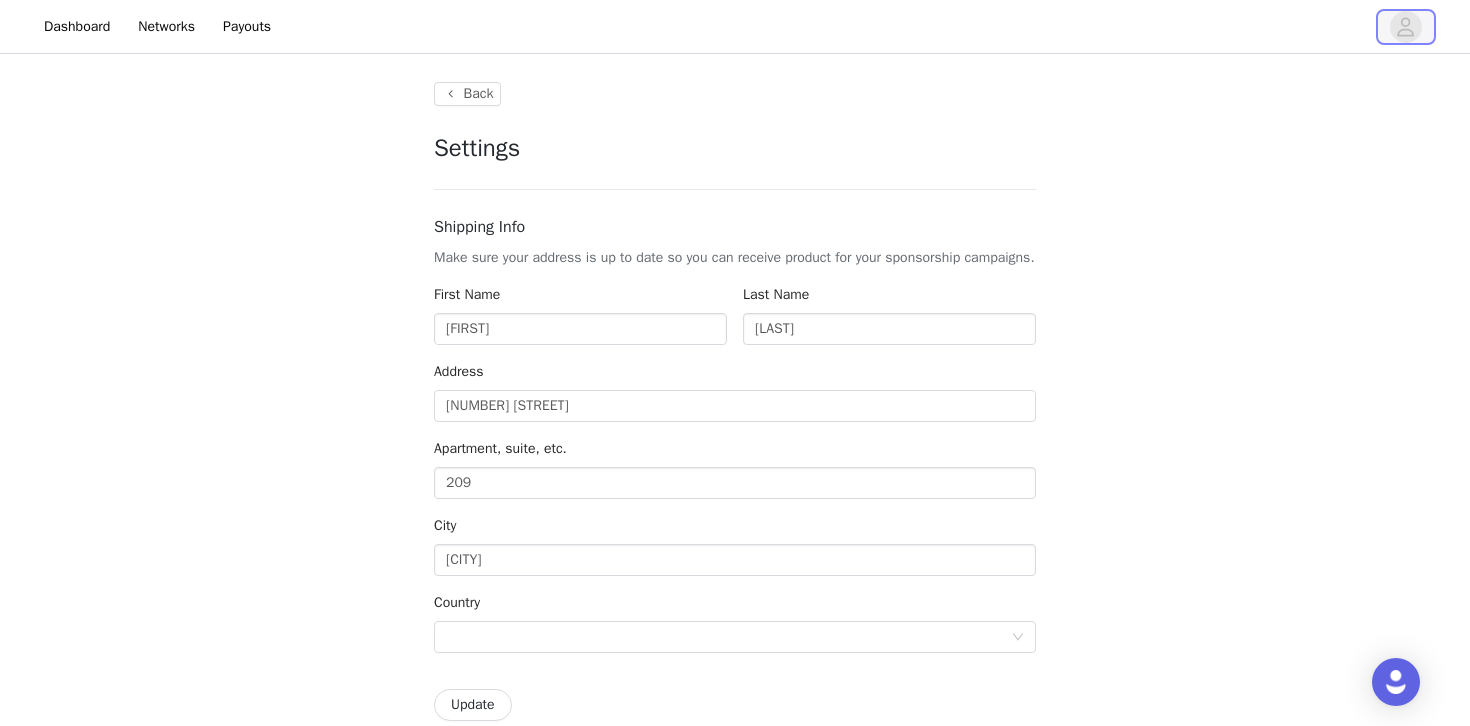 type on "+1 (United States)" 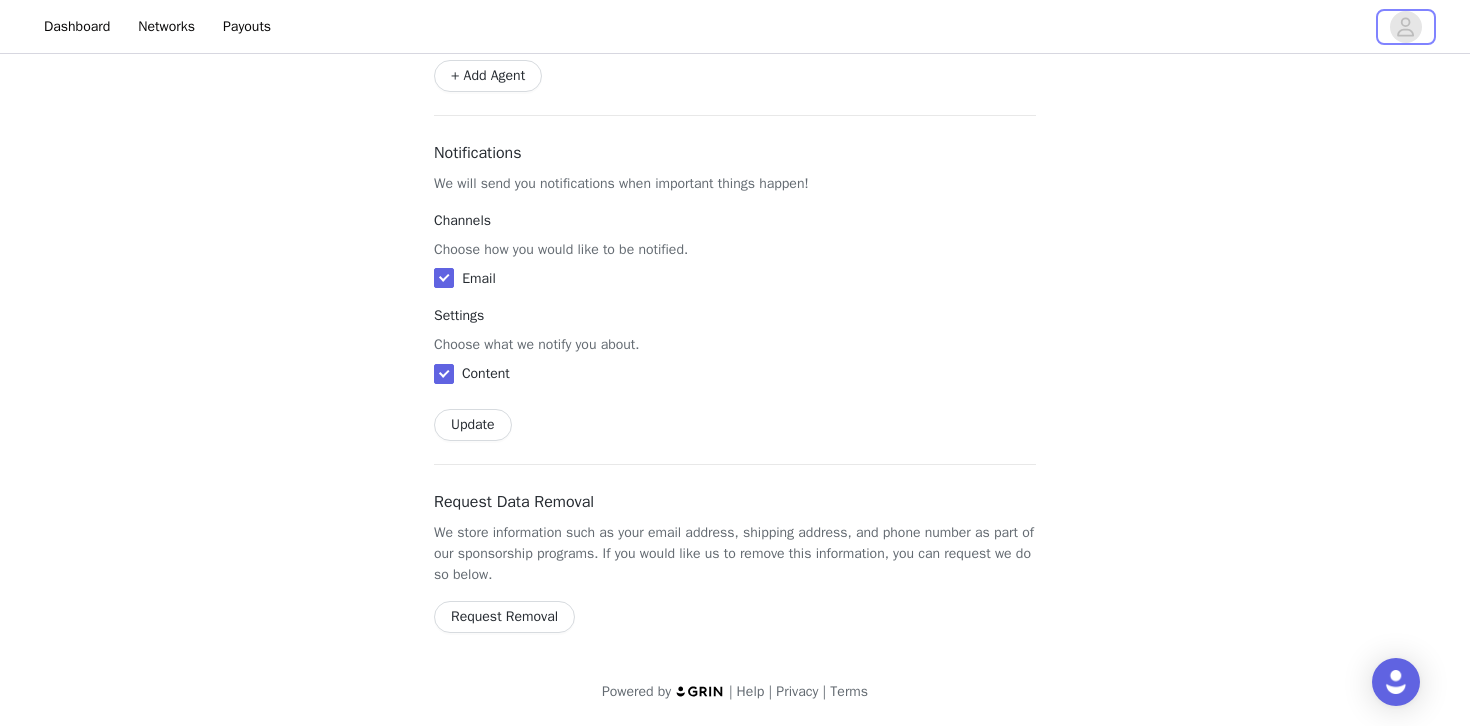 scroll, scrollTop: 0, scrollLeft: 0, axis: both 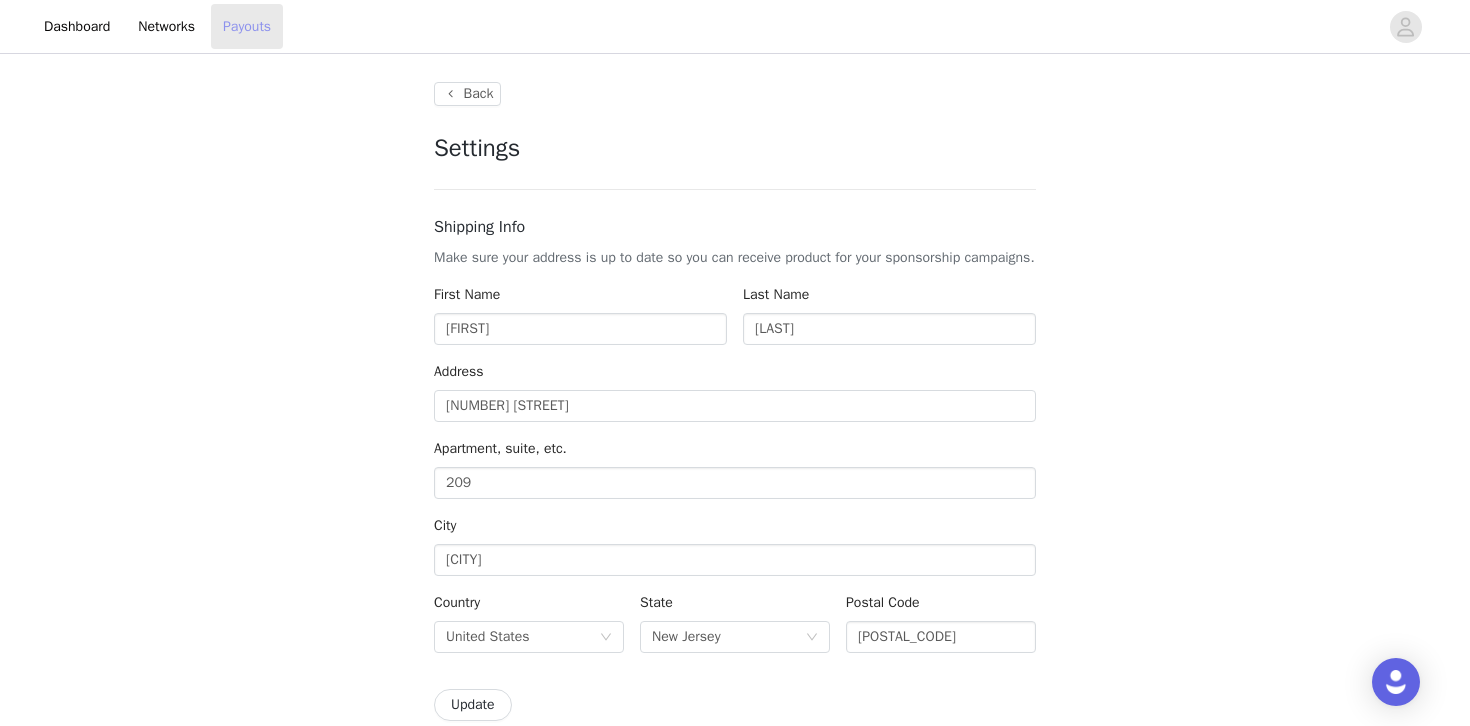 click on "Payouts" at bounding box center [247, 26] 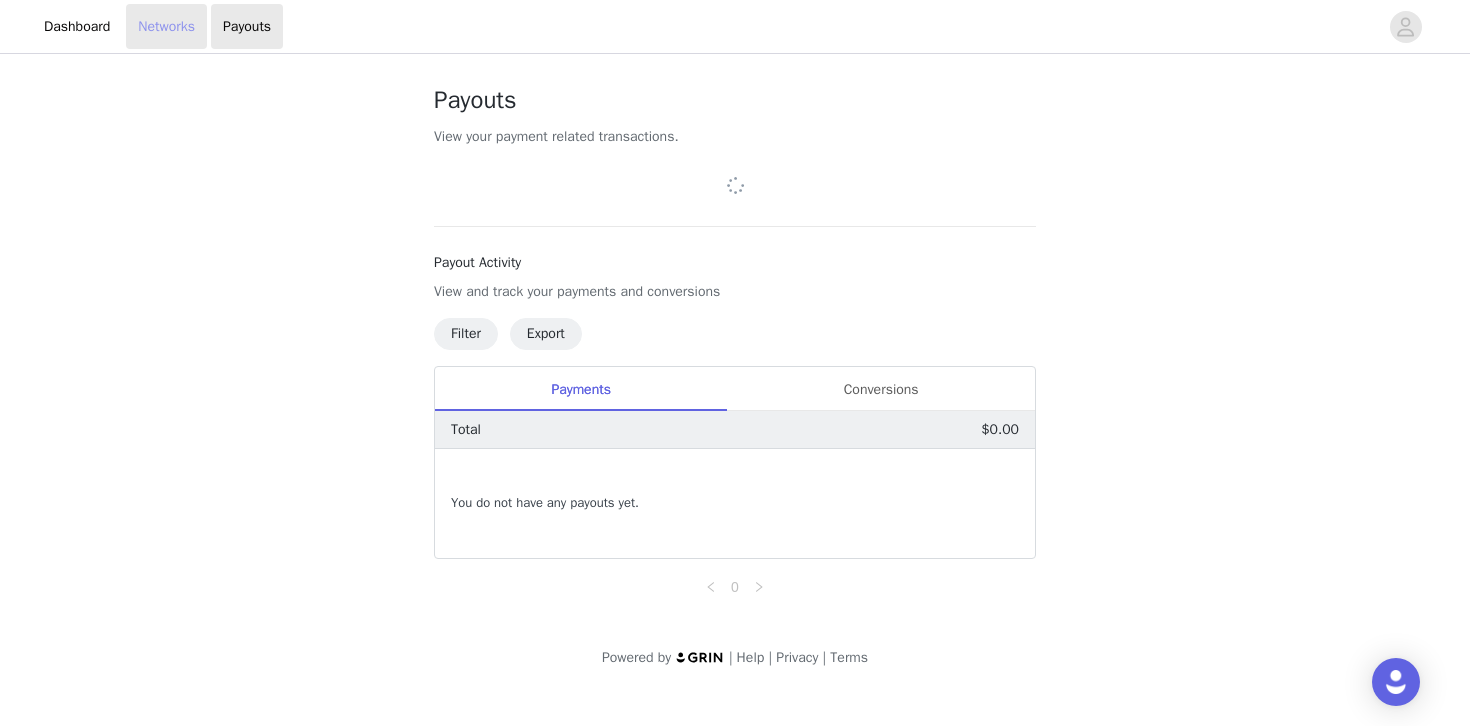 click on "Networks" at bounding box center [166, 26] 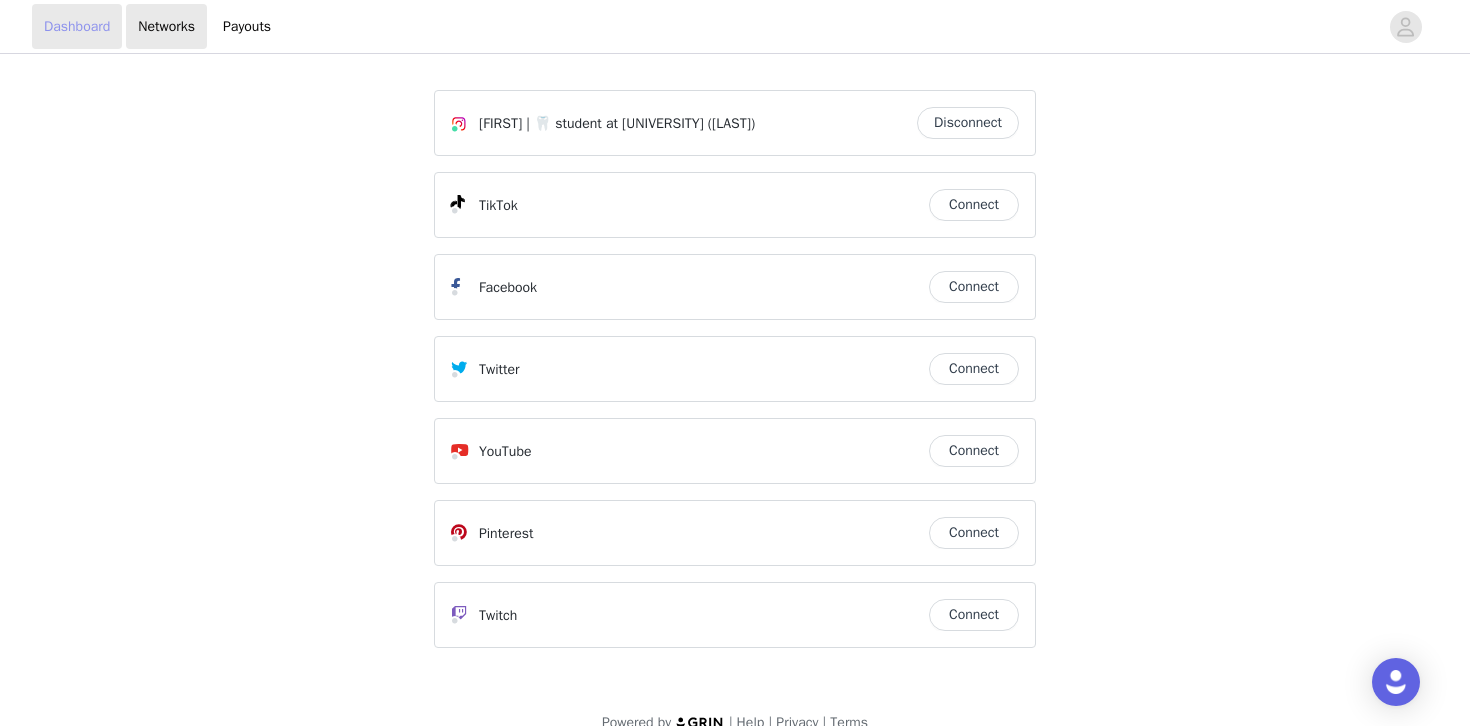 click on "Dashboard" at bounding box center (77, 26) 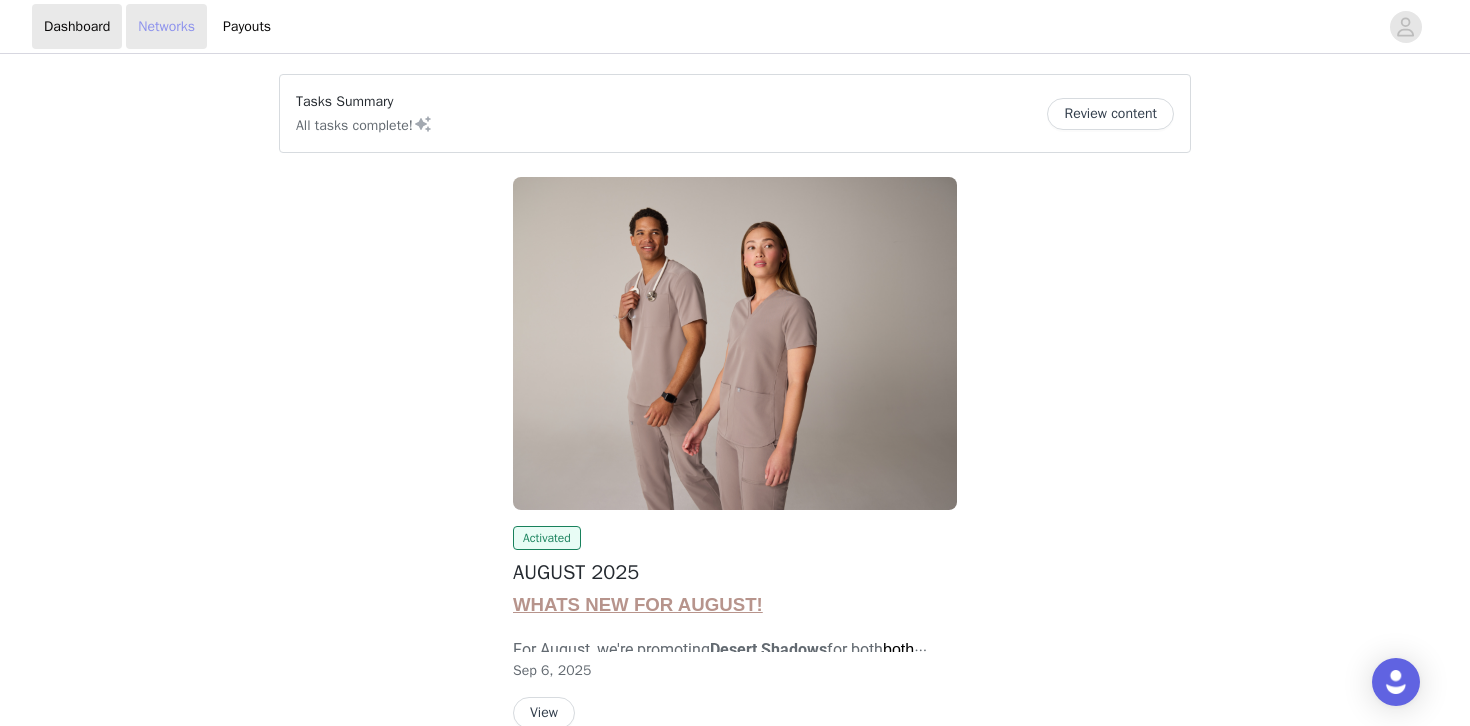 click on "Networks" at bounding box center (166, 26) 